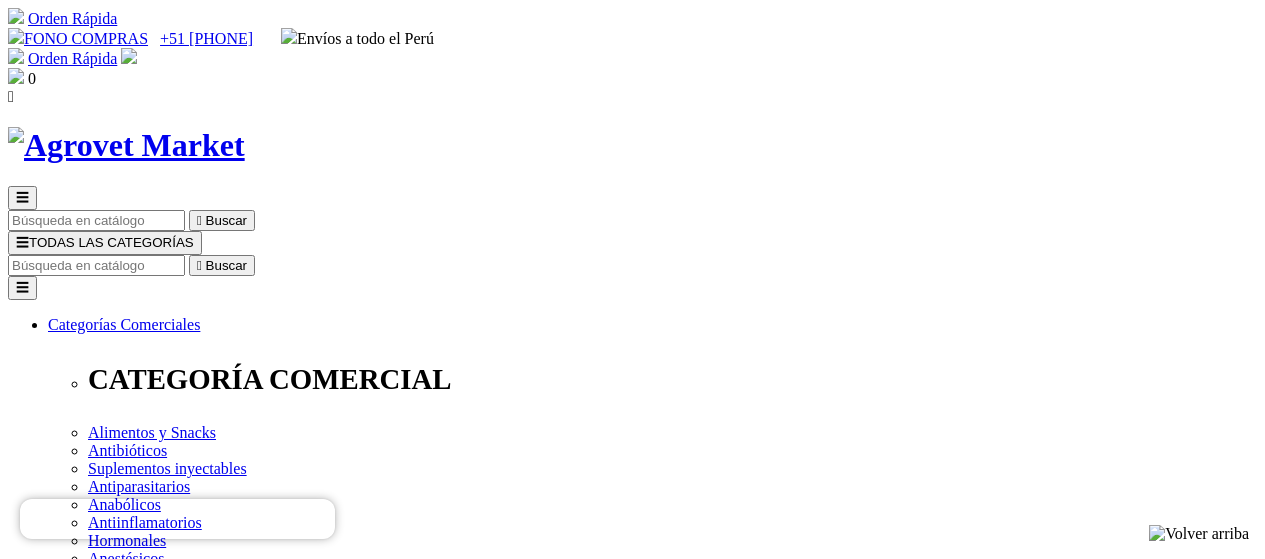 scroll, scrollTop: 160, scrollLeft: 0, axis: vertical 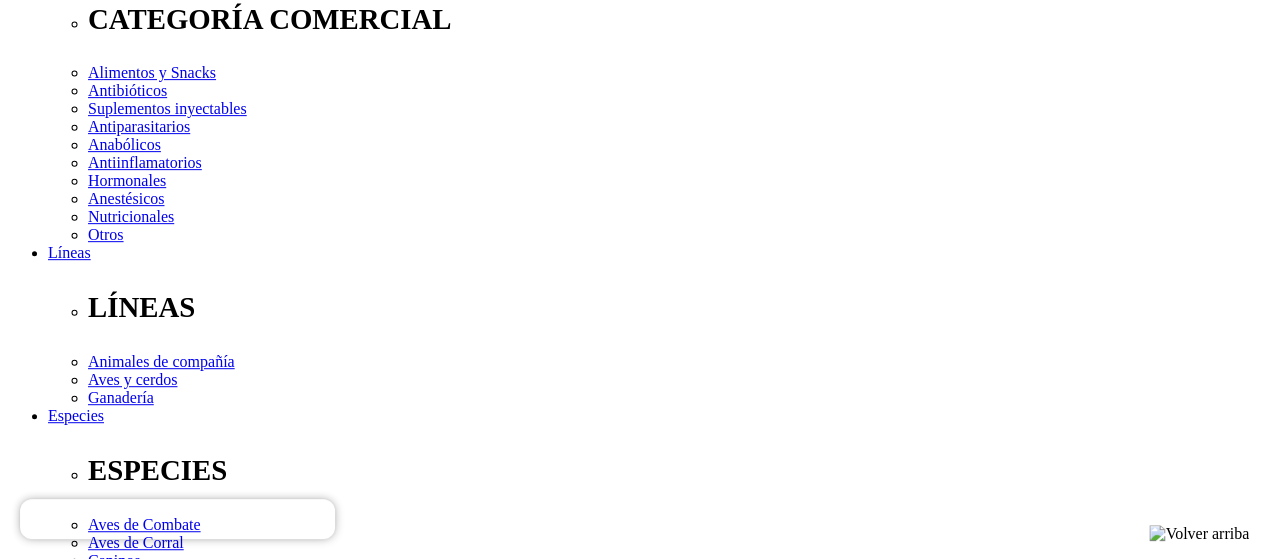 click on "Elige la presentación comercial que deseas
Bolsa x 1 kg
Bolsa x 7 kg" at bounding box center (148, 2484) 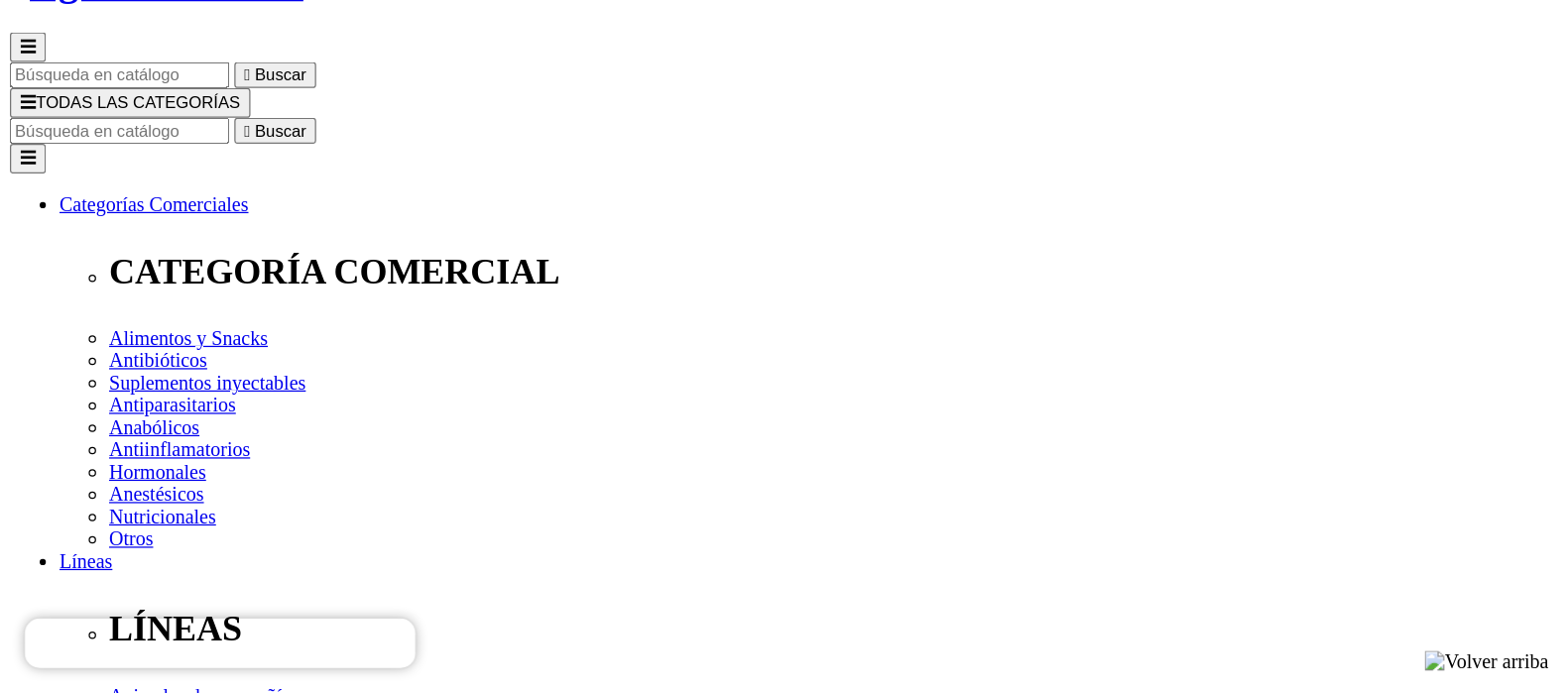 scroll, scrollTop: 159, scrollLeft: 0, axis: vertical 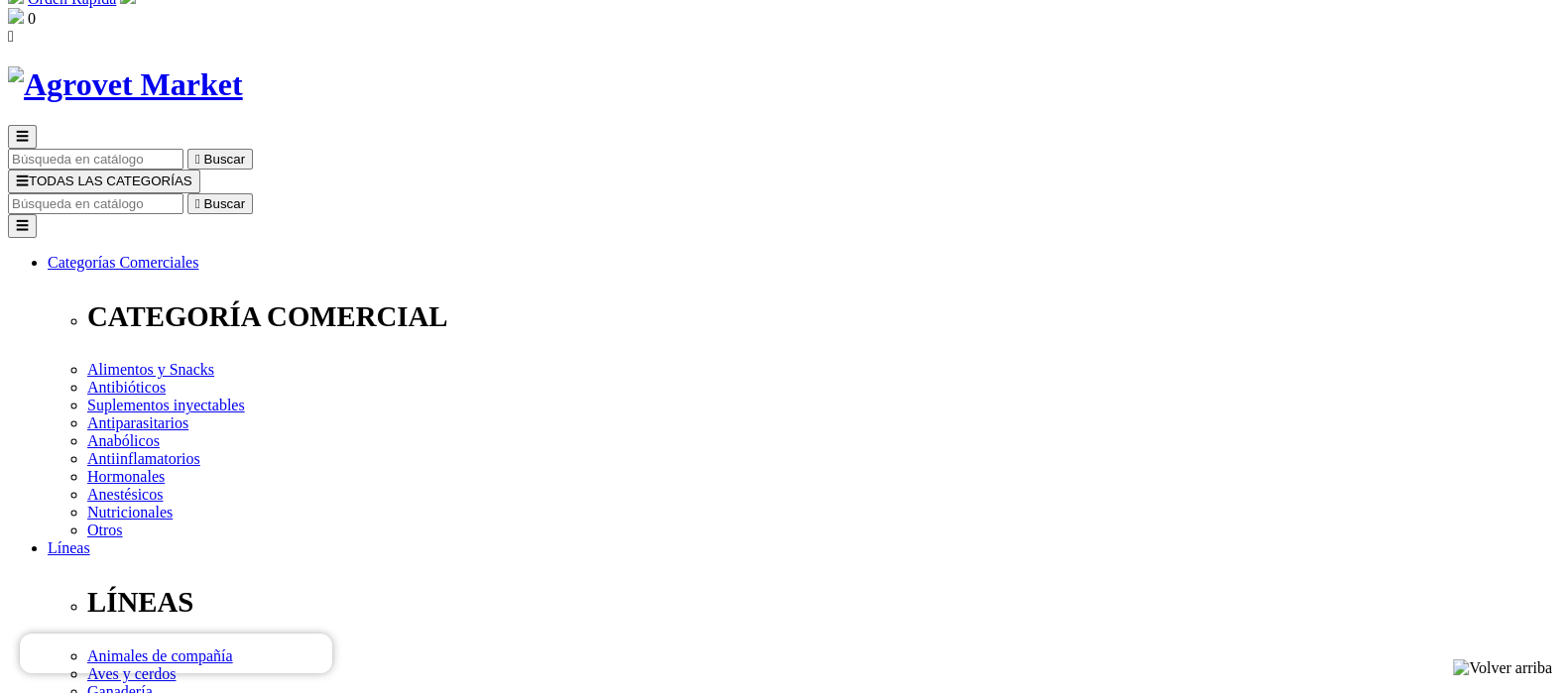click at bounding box center (125, 84) 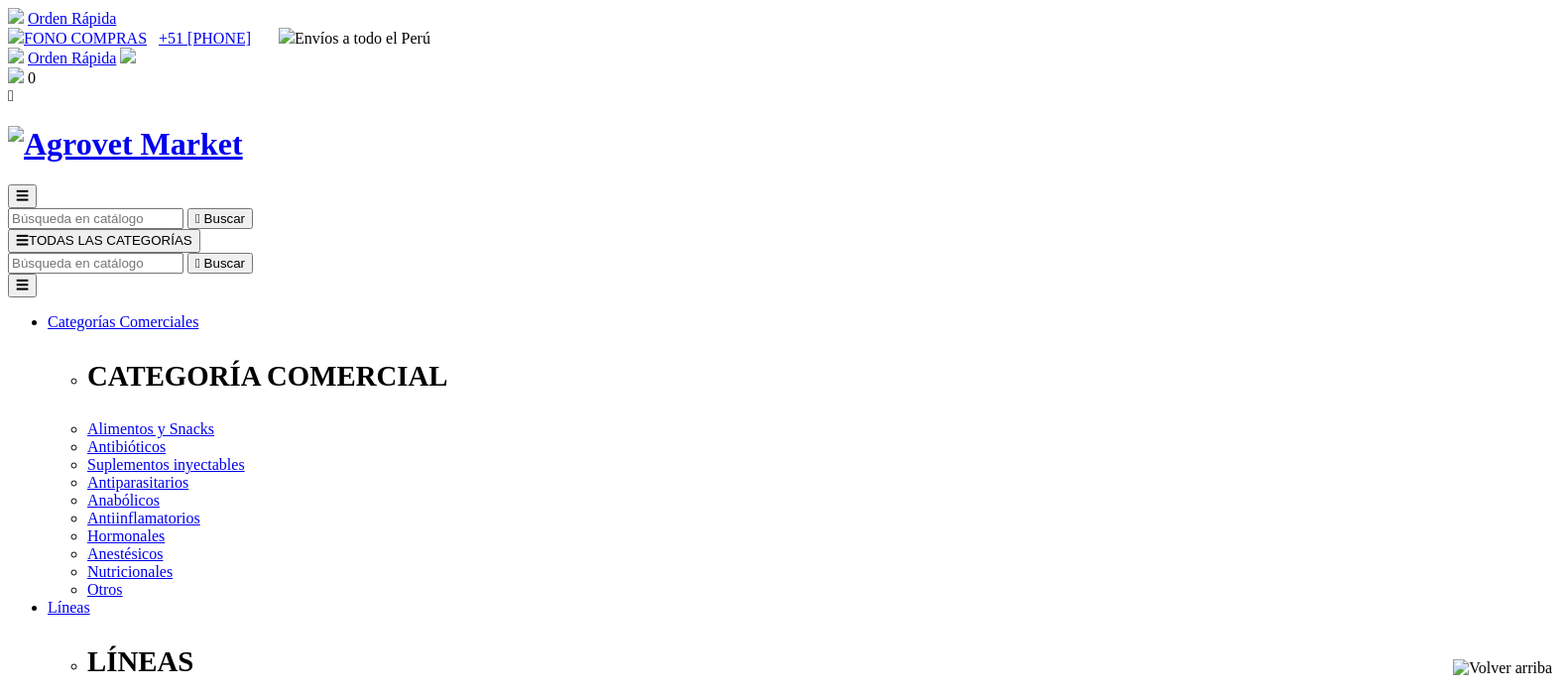 scroll, scrollTop: 0, scrollLeft: 0, axis: both 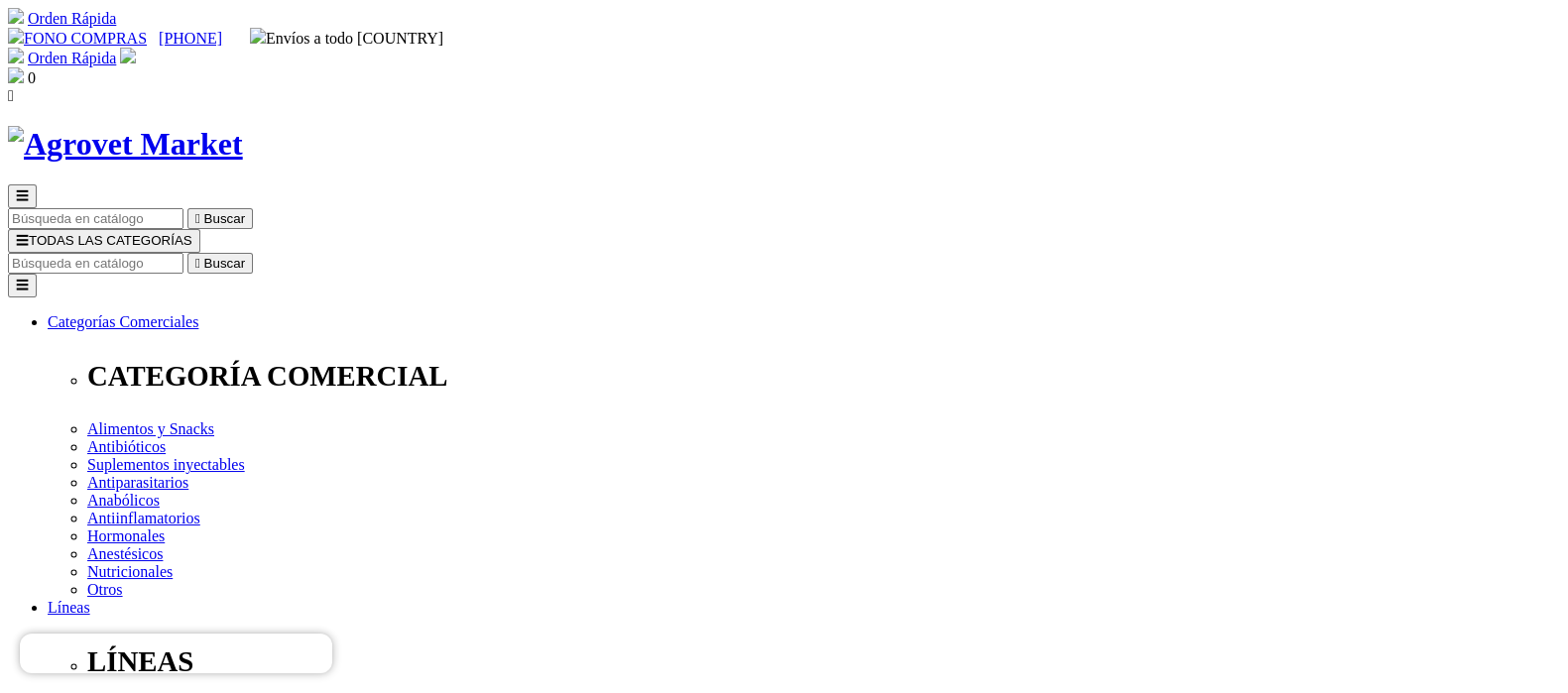 click on "Felinos" at bounding box center [150, 1898] 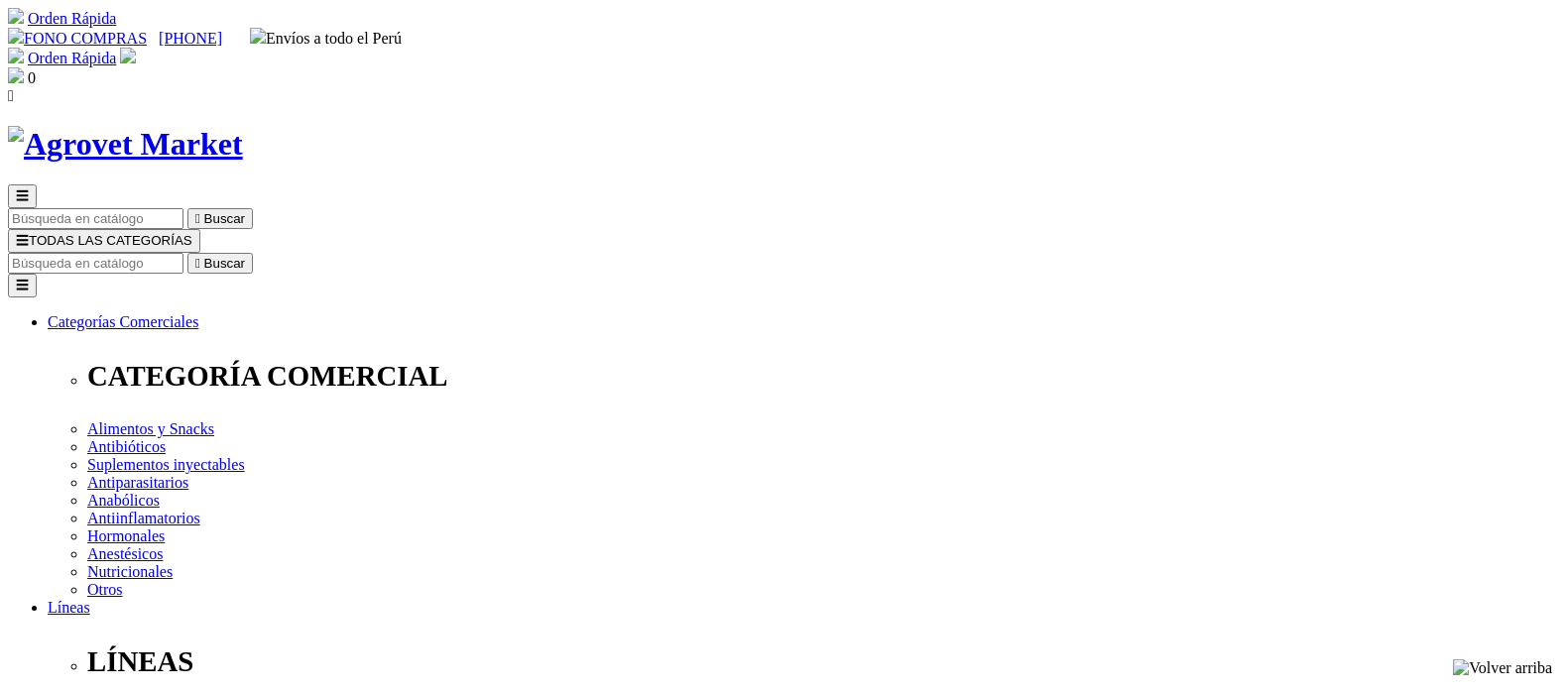 scroll, scrollTop: 0, scrollLeft: 0, axis: both 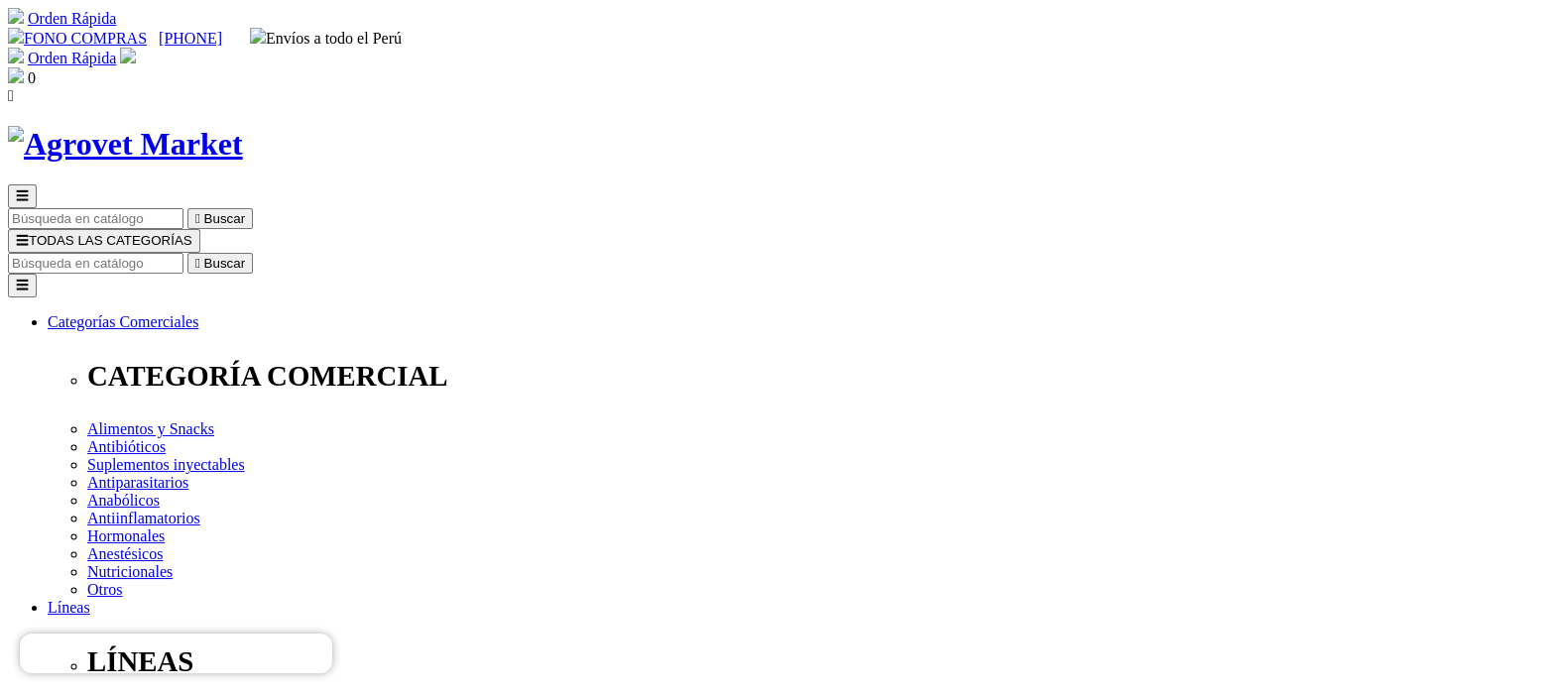 click on "[COMPANY]
([COUNT])" at bounding box center (66, 2504) 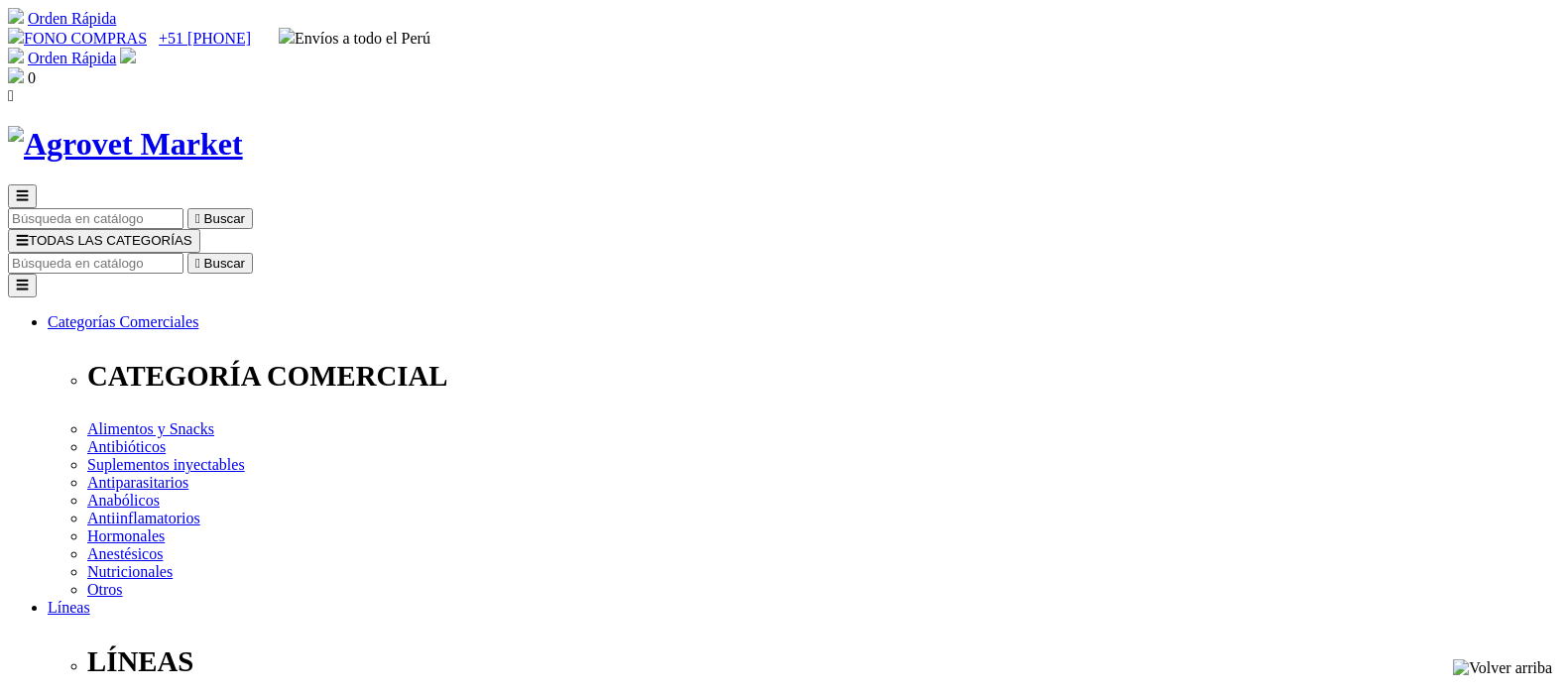 scroll, scrollTop: 0, scrollLeft: 0, axis: both 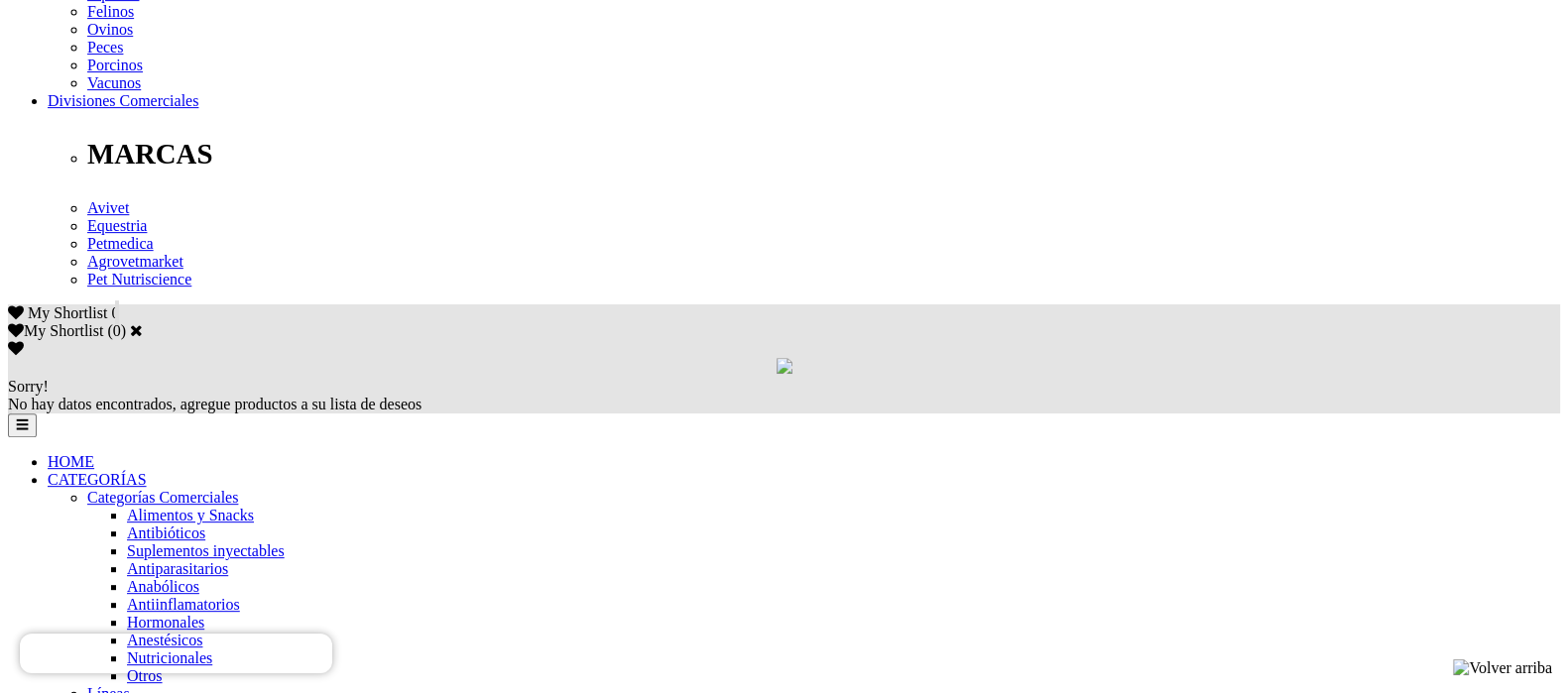 click on "Siguiente " at bounding box center [80, 5070] 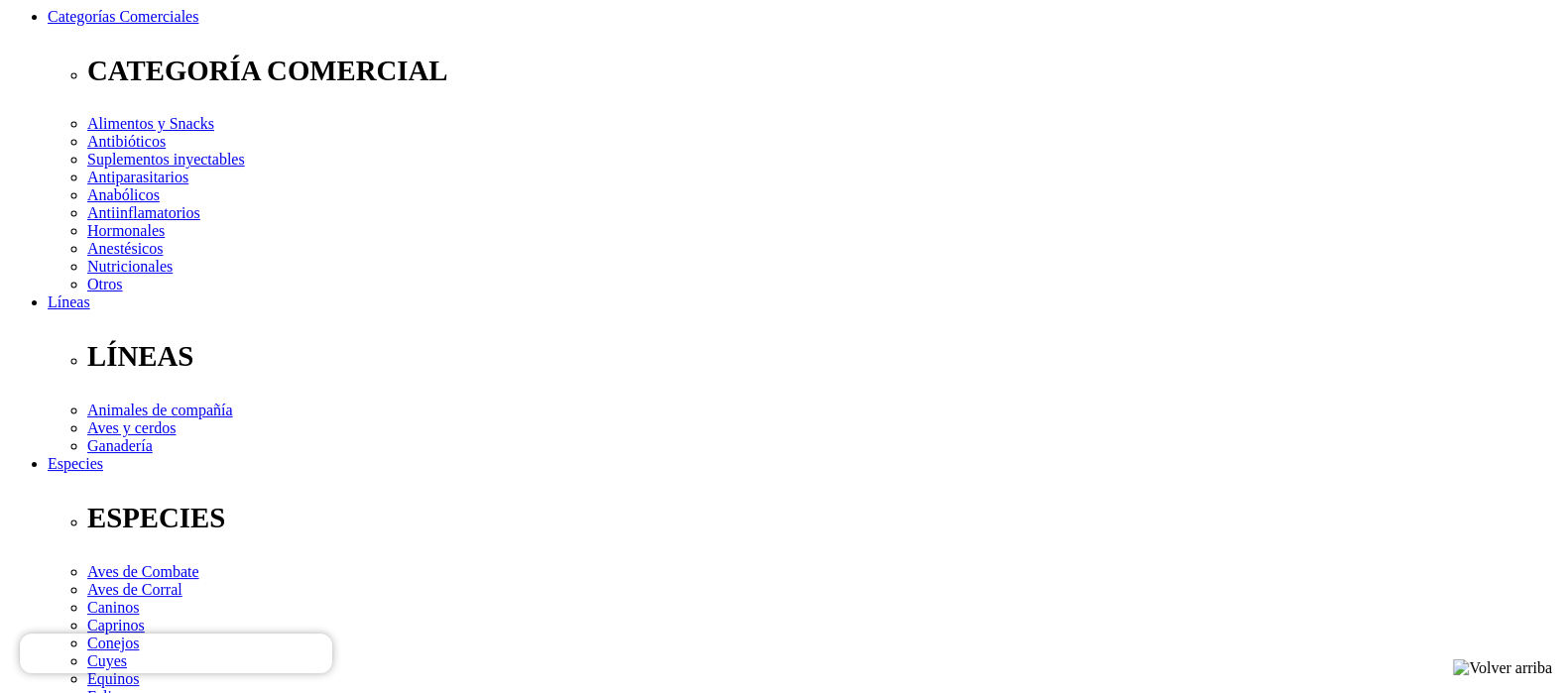 scroll, scrollTop: 372, scrollLeft: 0, axis: vertical 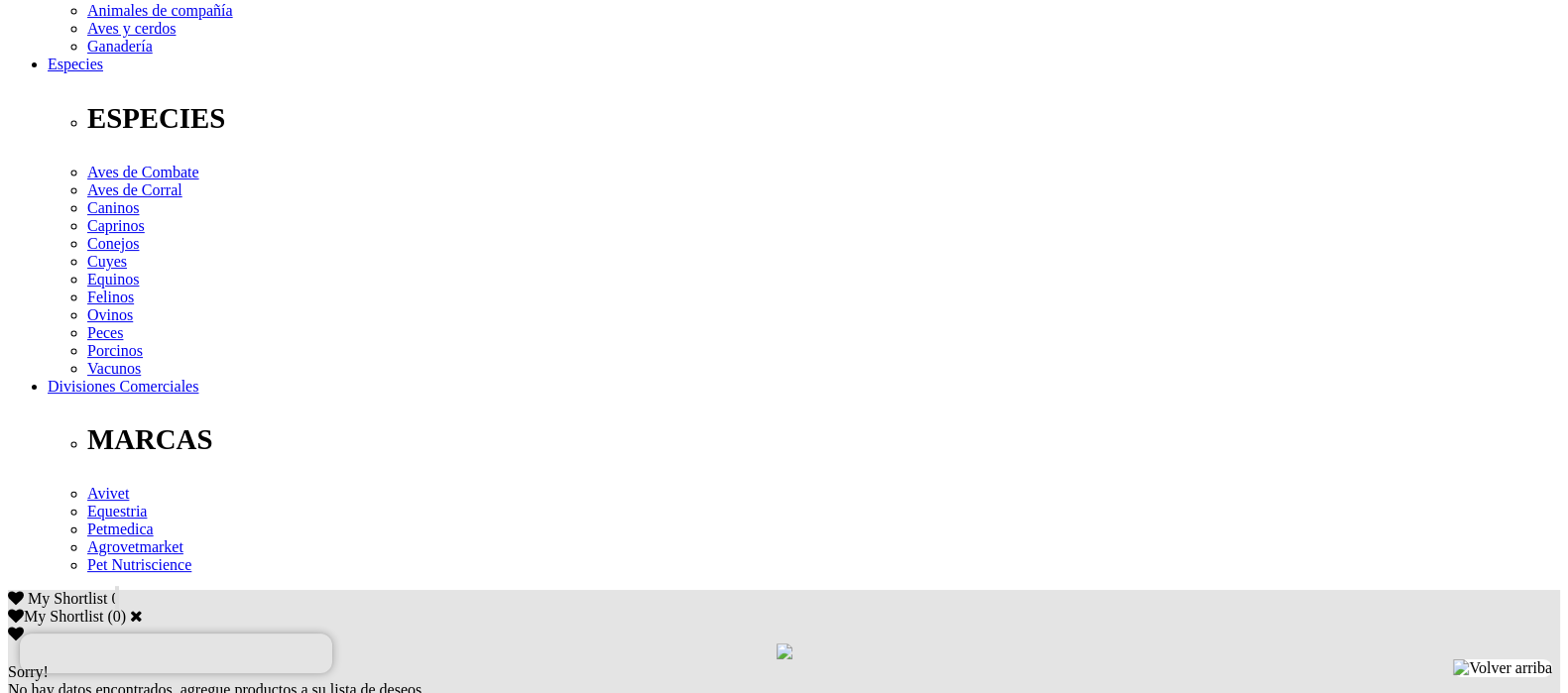 click on "" at bounding box center [51, 3042] 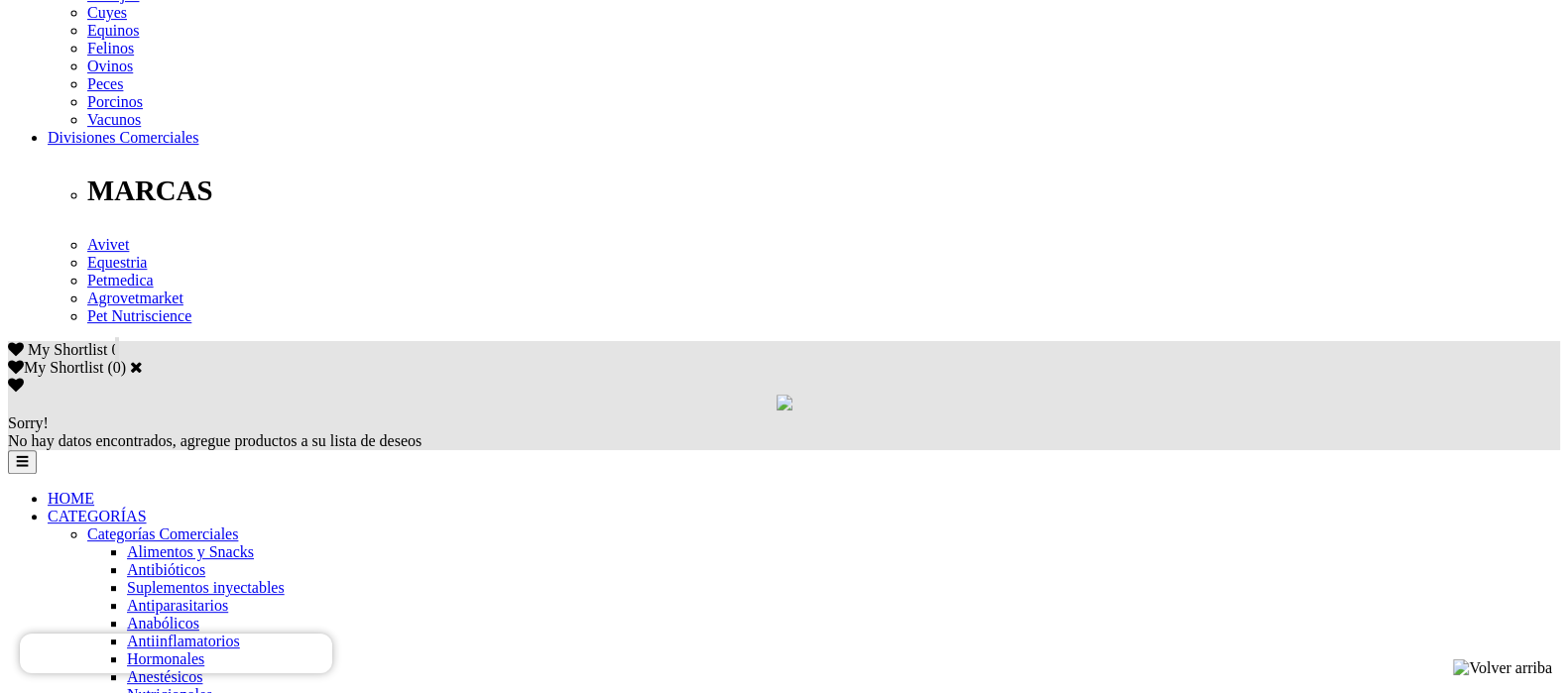 scroll, scrollTop: 990, scrollLeft: 0, axis: vertical 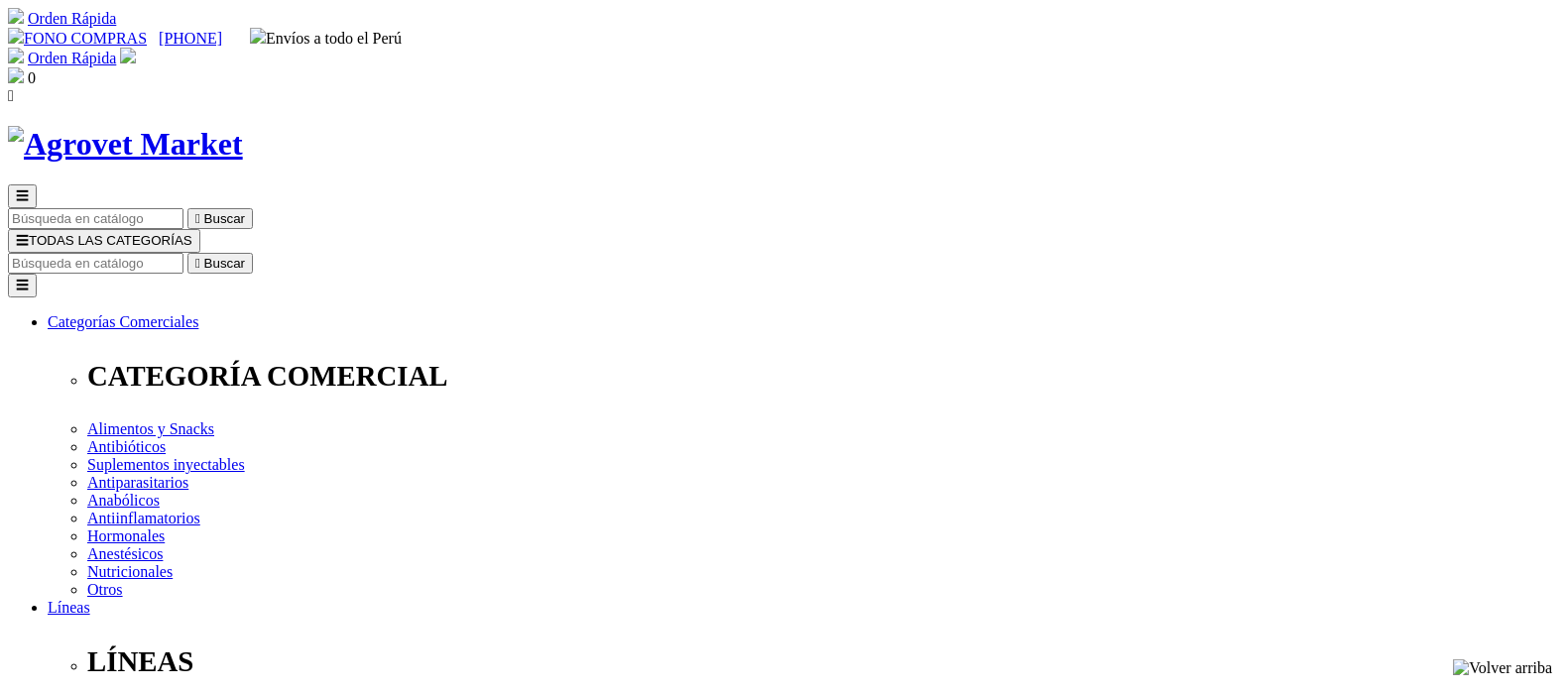 select on "404" 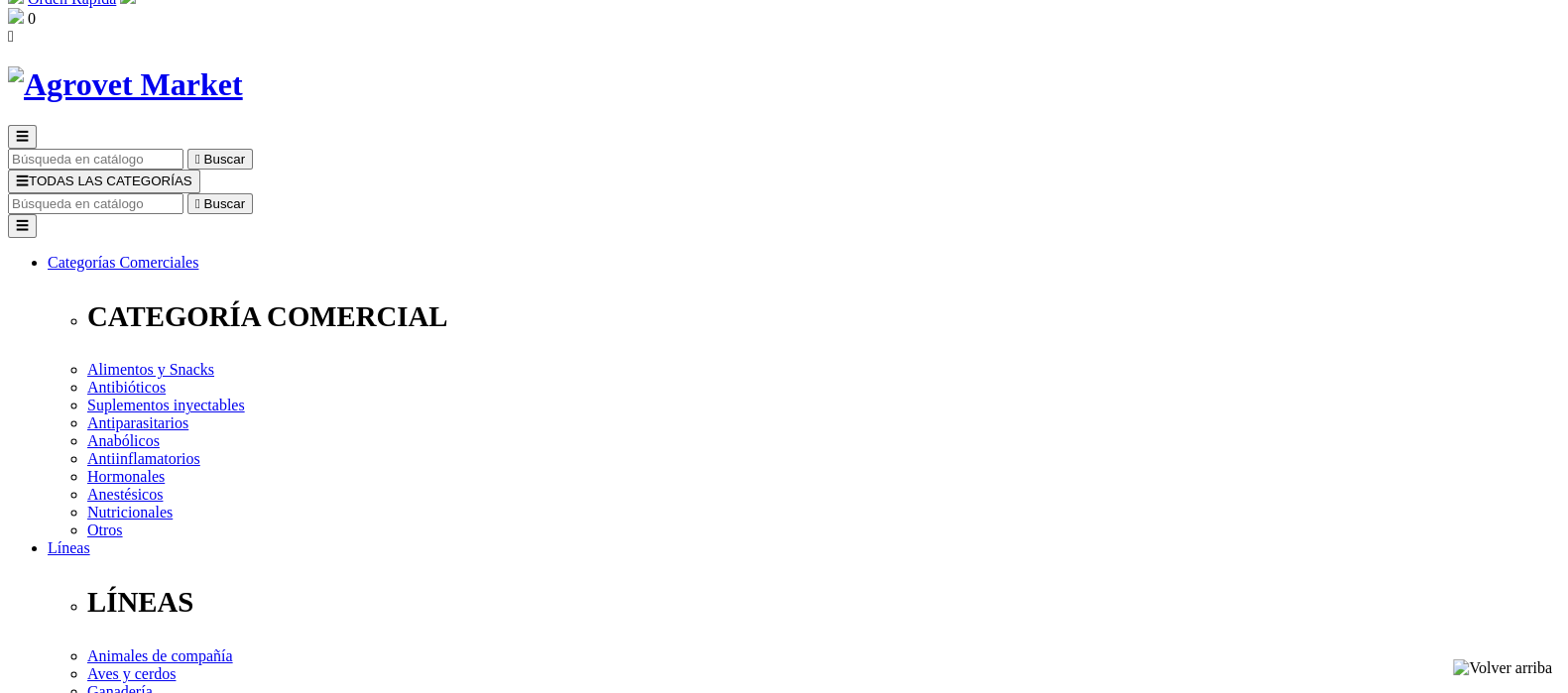 scroll, scrollTop: 0, scrollLeft: 0, axis: both 